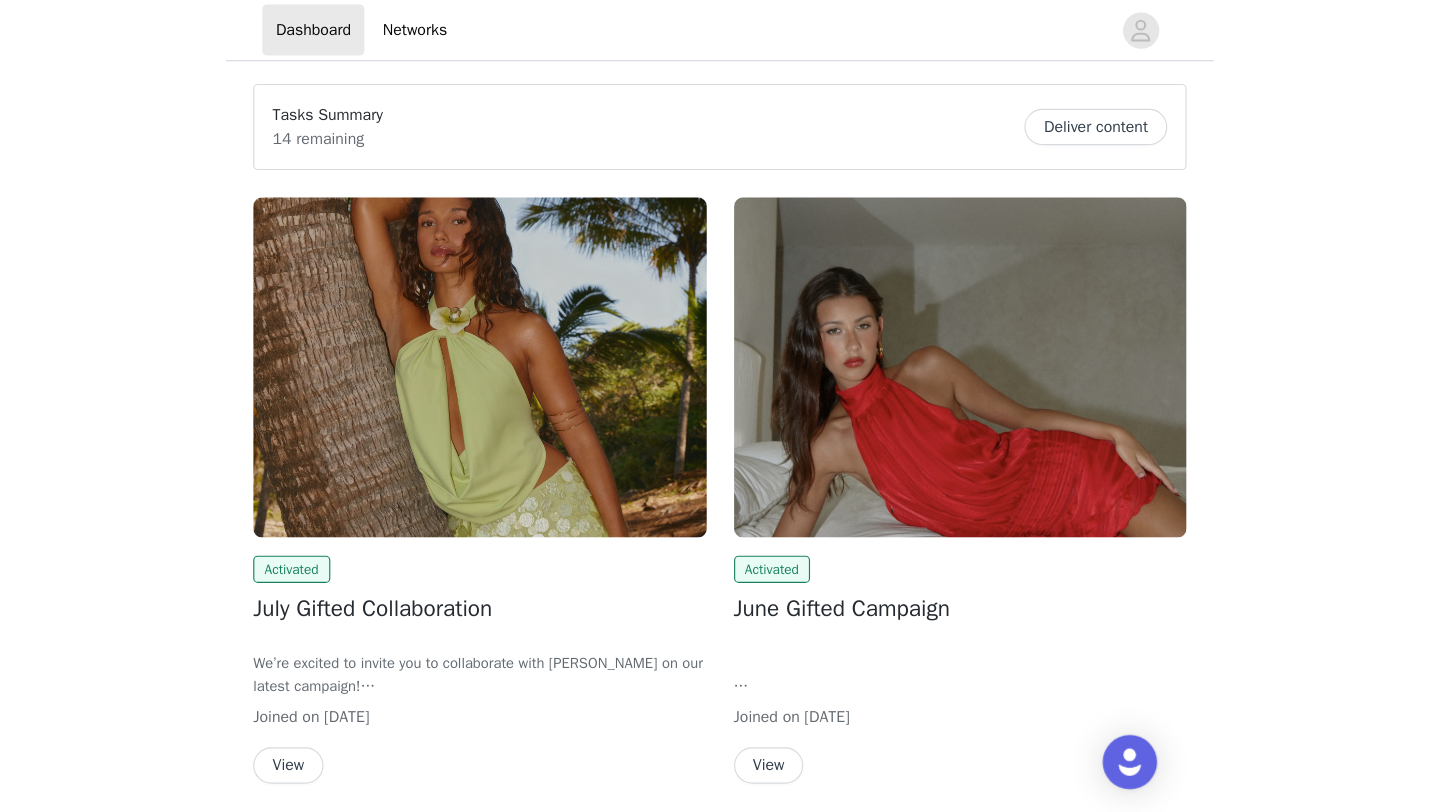 scroll, scrollTop: 0, scrollLeft: 0, axis: both 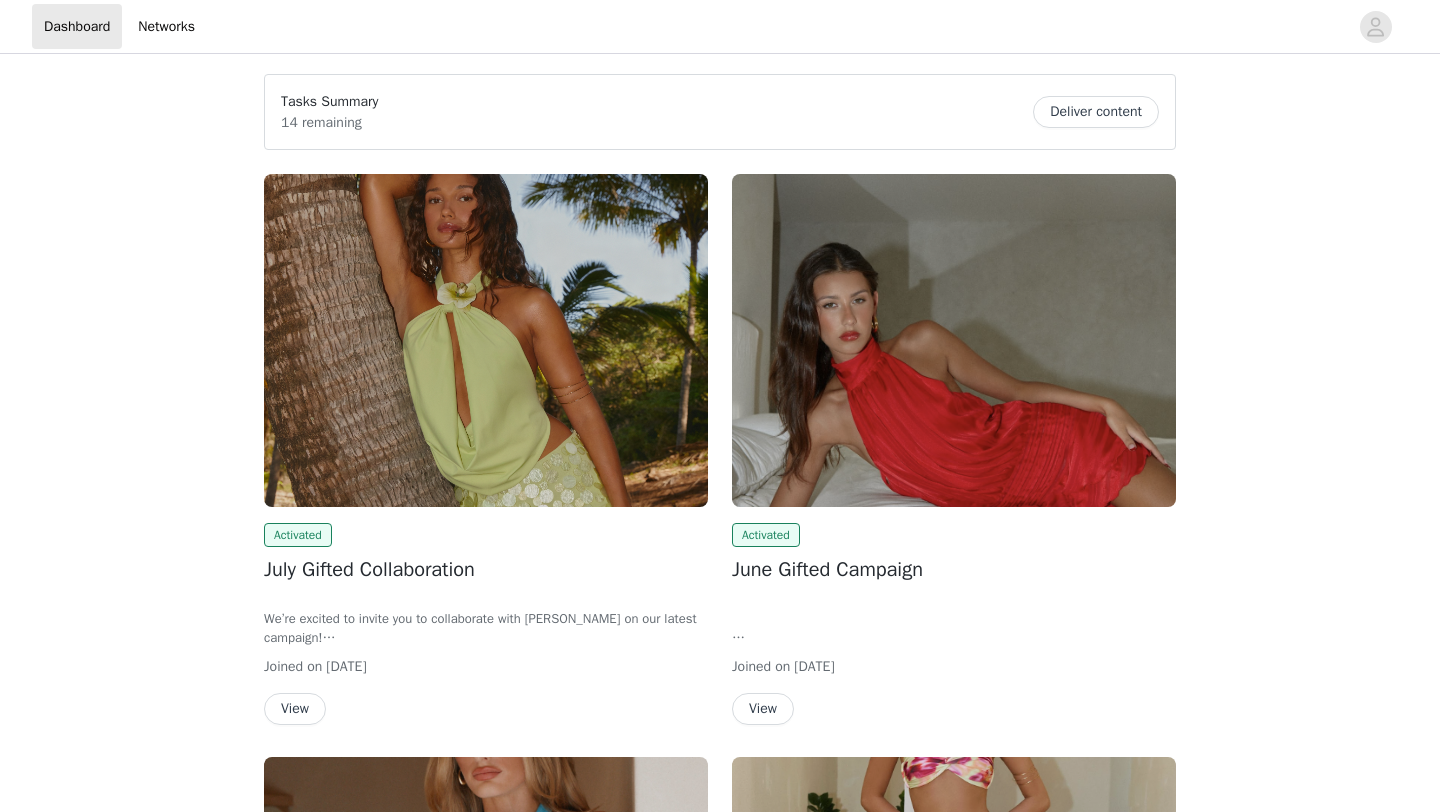 click on "Deliver content" at bounding box center (1096, 112) 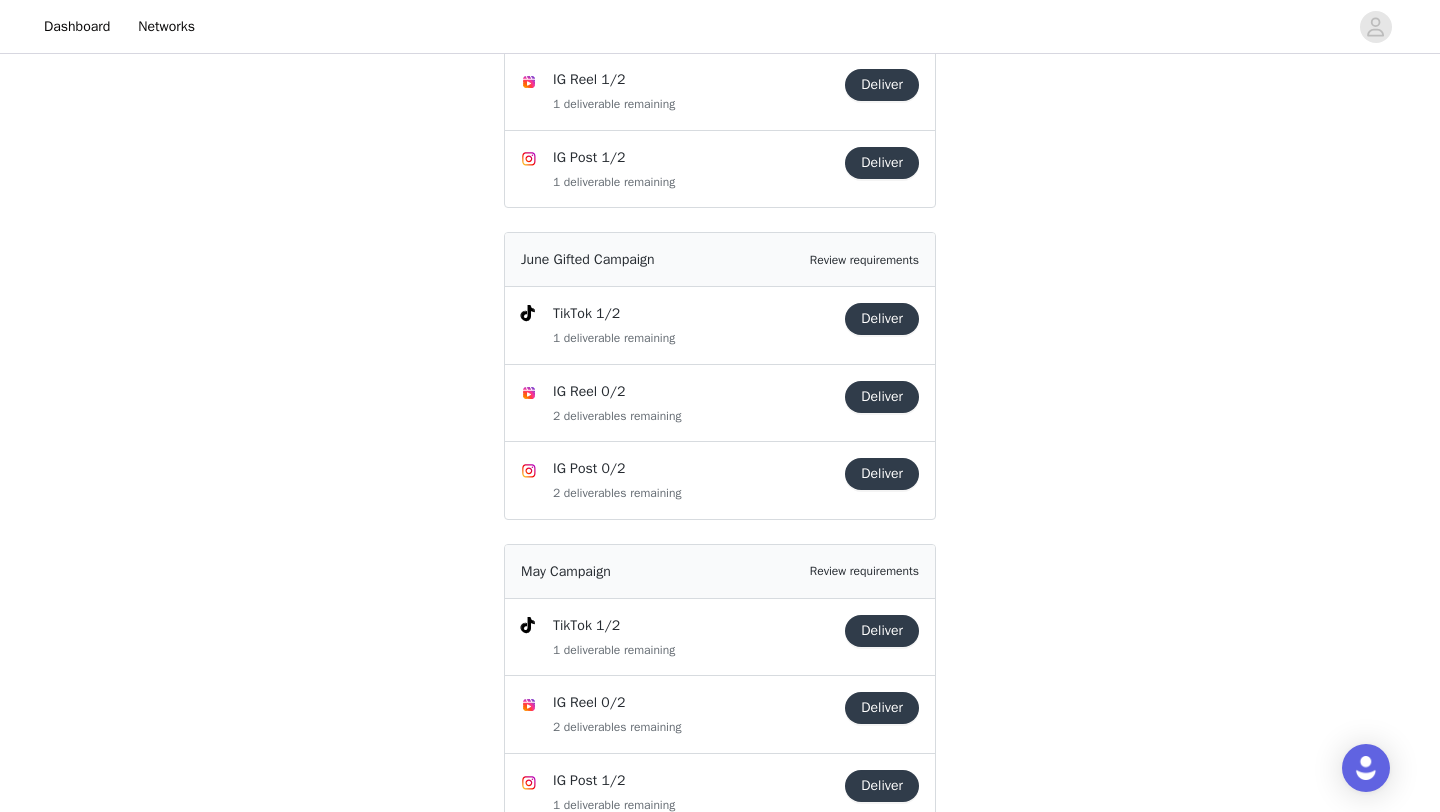 scroll, scrollTop: 605, scrollLeft: 0, axis: vertical 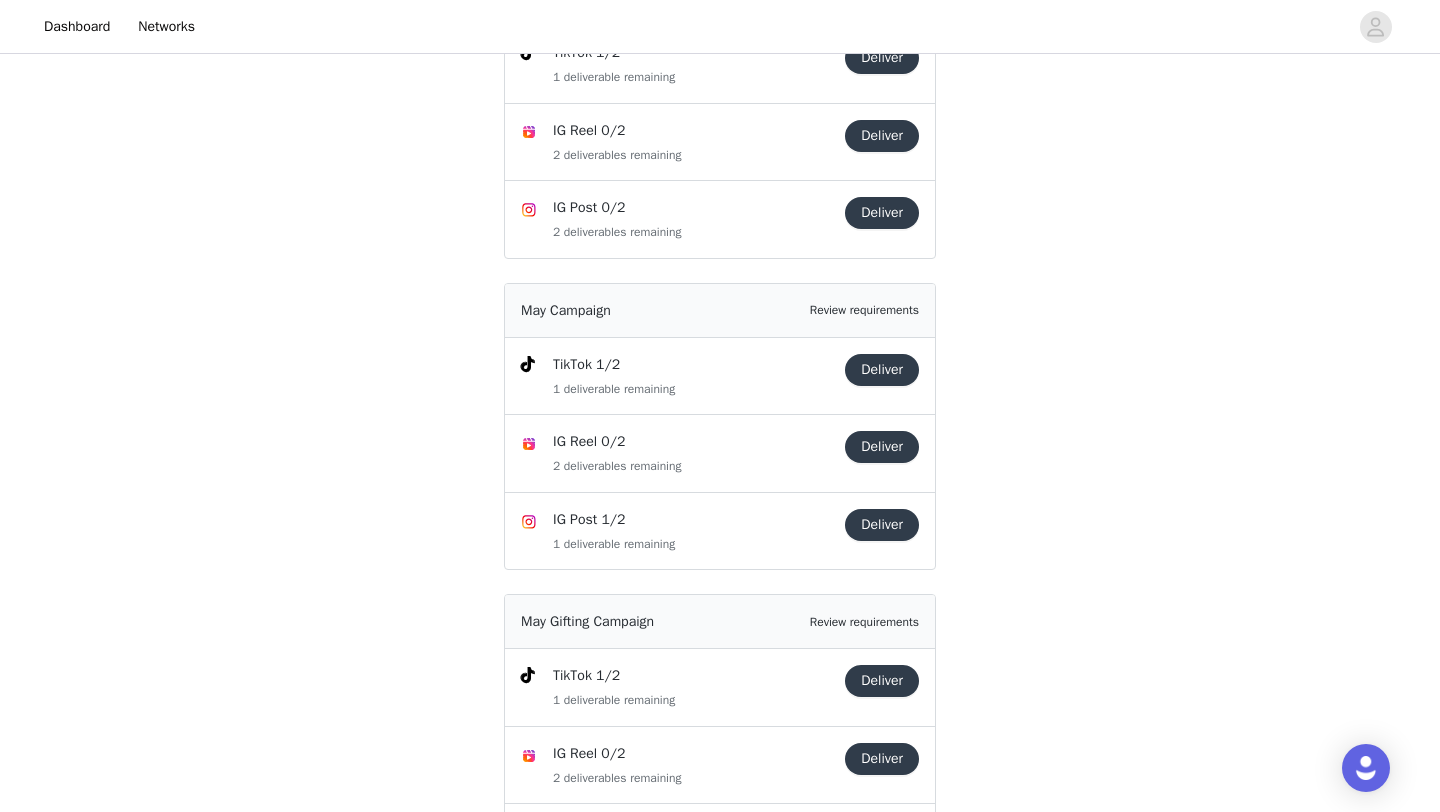 click on "Deliver" at bounding box center [882, 525] 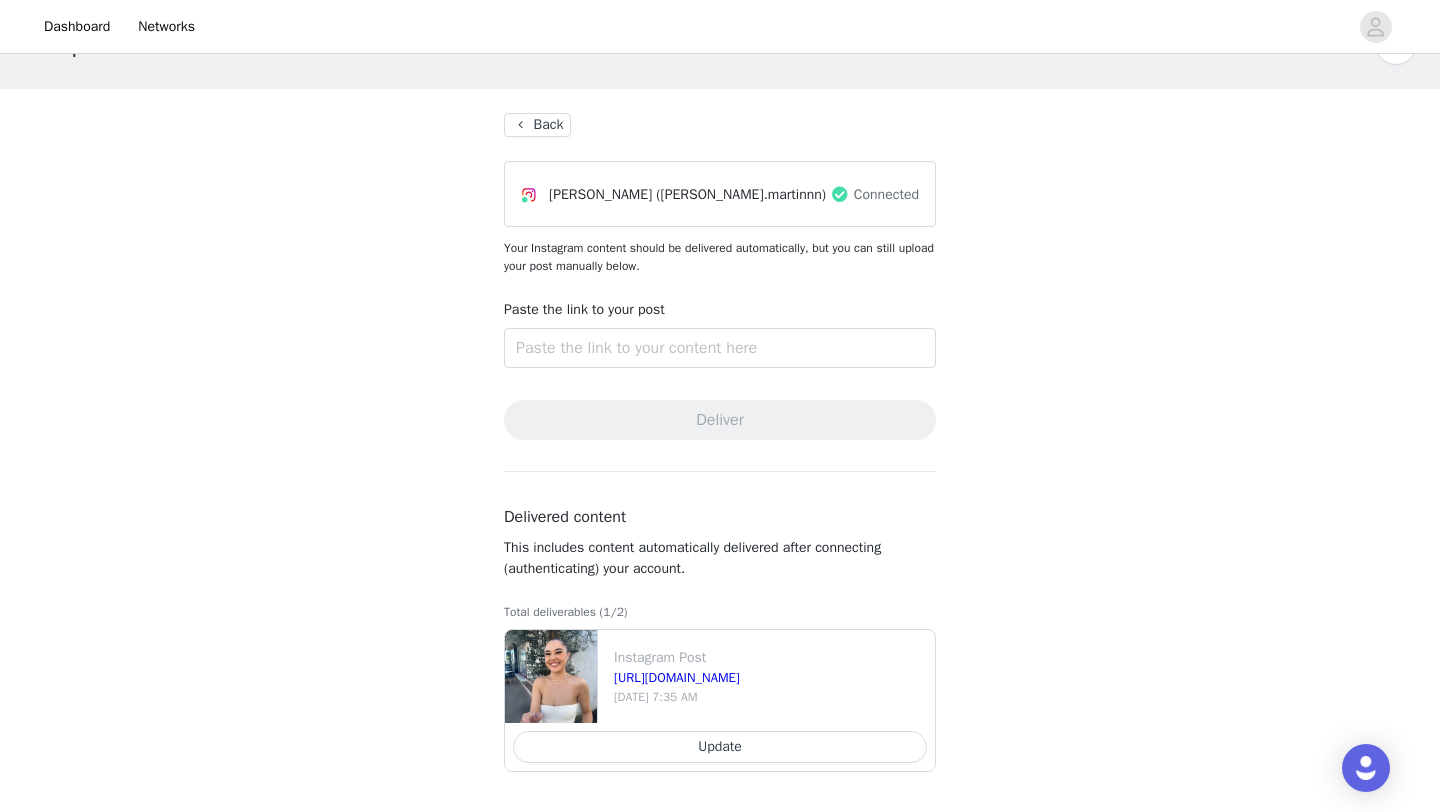 scroll, scrollTop: 0, scrollLeft: 0, axis: both 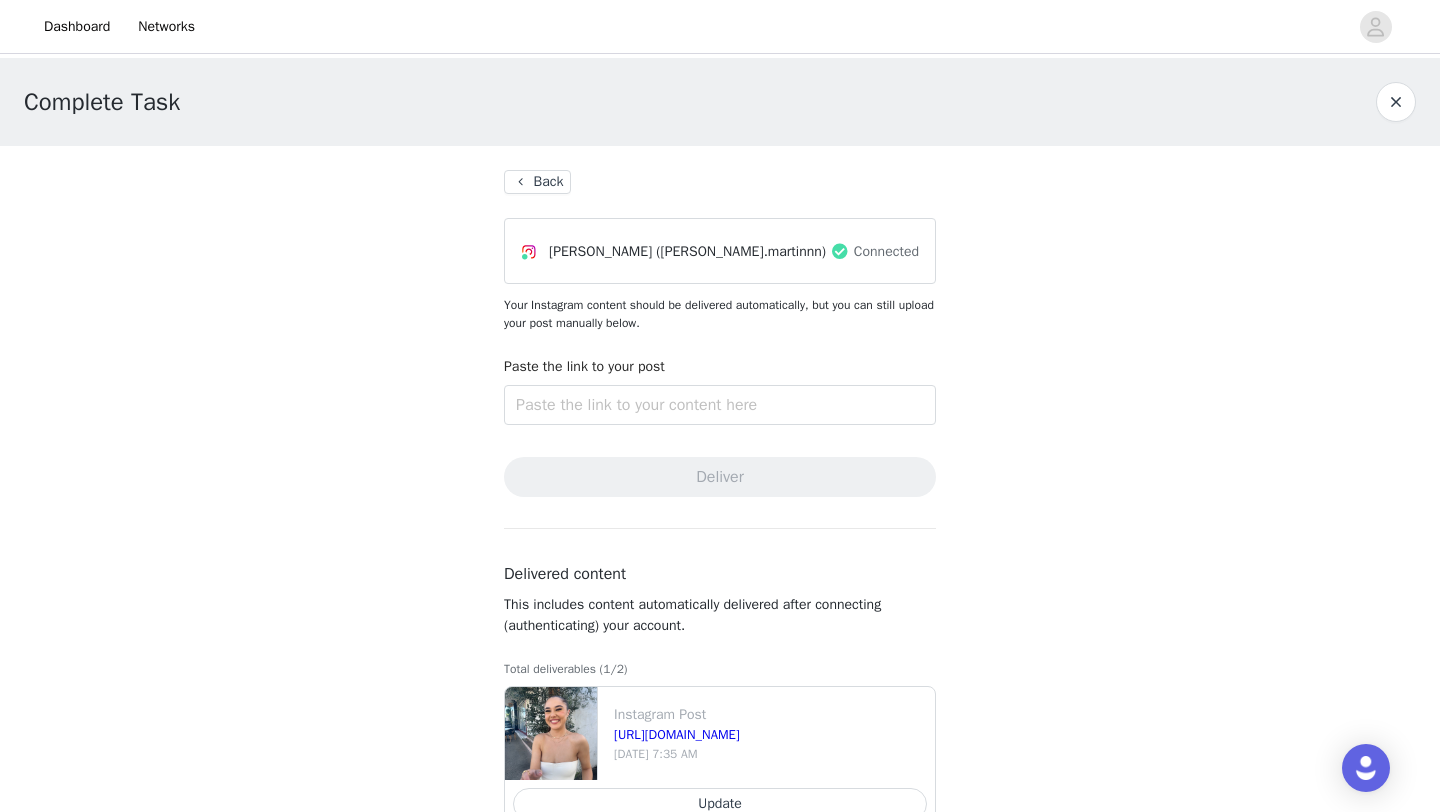 click on "Back
PRISCILLA MARTIN
(priscilla.martinnn)
Connected
Your Instagram content should be delivered automatically, but
you can still upload your post manually below.
Paste the link to your post     Deliver     Delivered content
This includes content automatically delivered after connecting (authenticating) your account.
Total deliverables (1/2)     Instagram Post   https://www.instagram.com/p/DKQJPp5T2Zg/   May 30 2025 7:35 AM     Update" at bounding box center [720, 507] 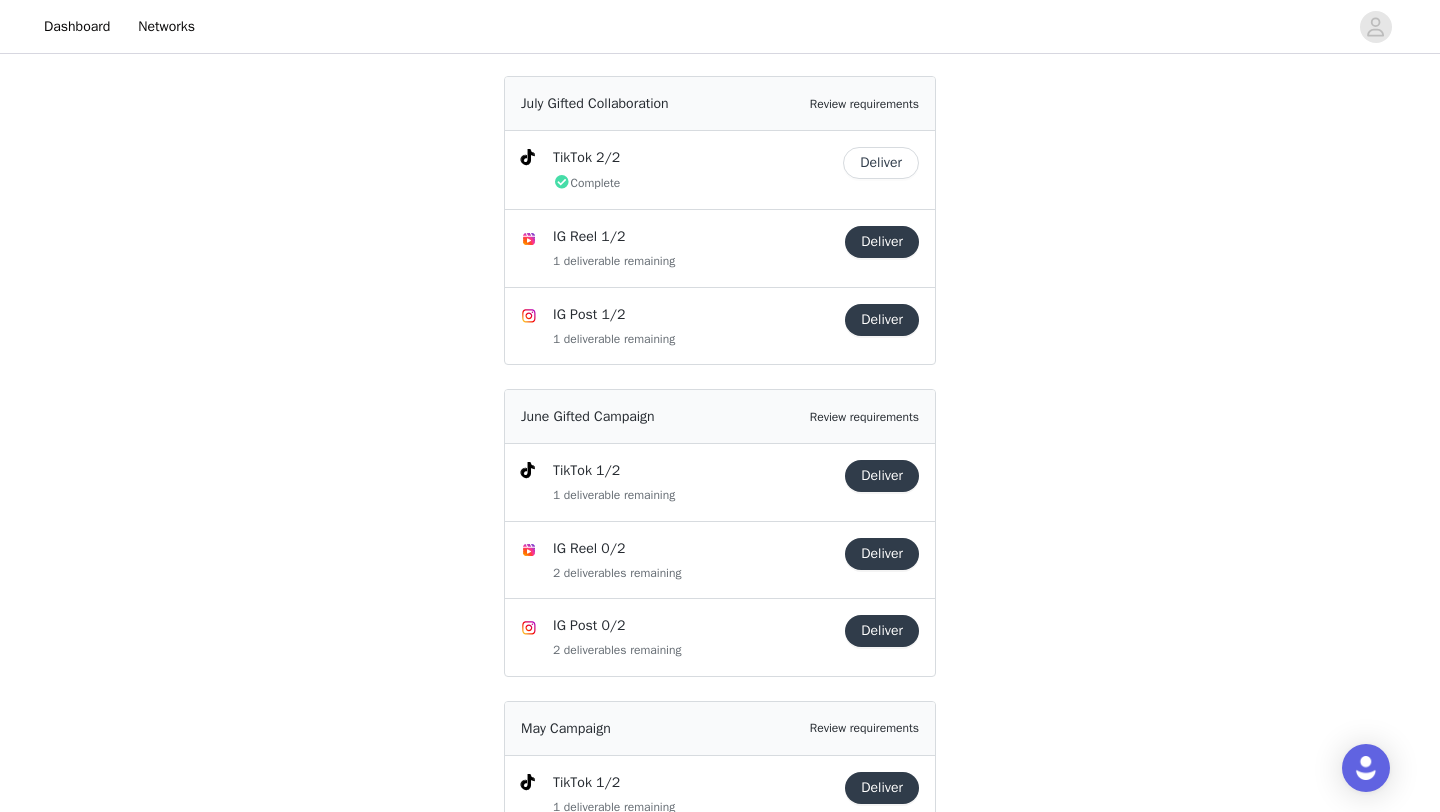 scroll, scrollTop: 238, scrollLeft: 0, axis: vertical 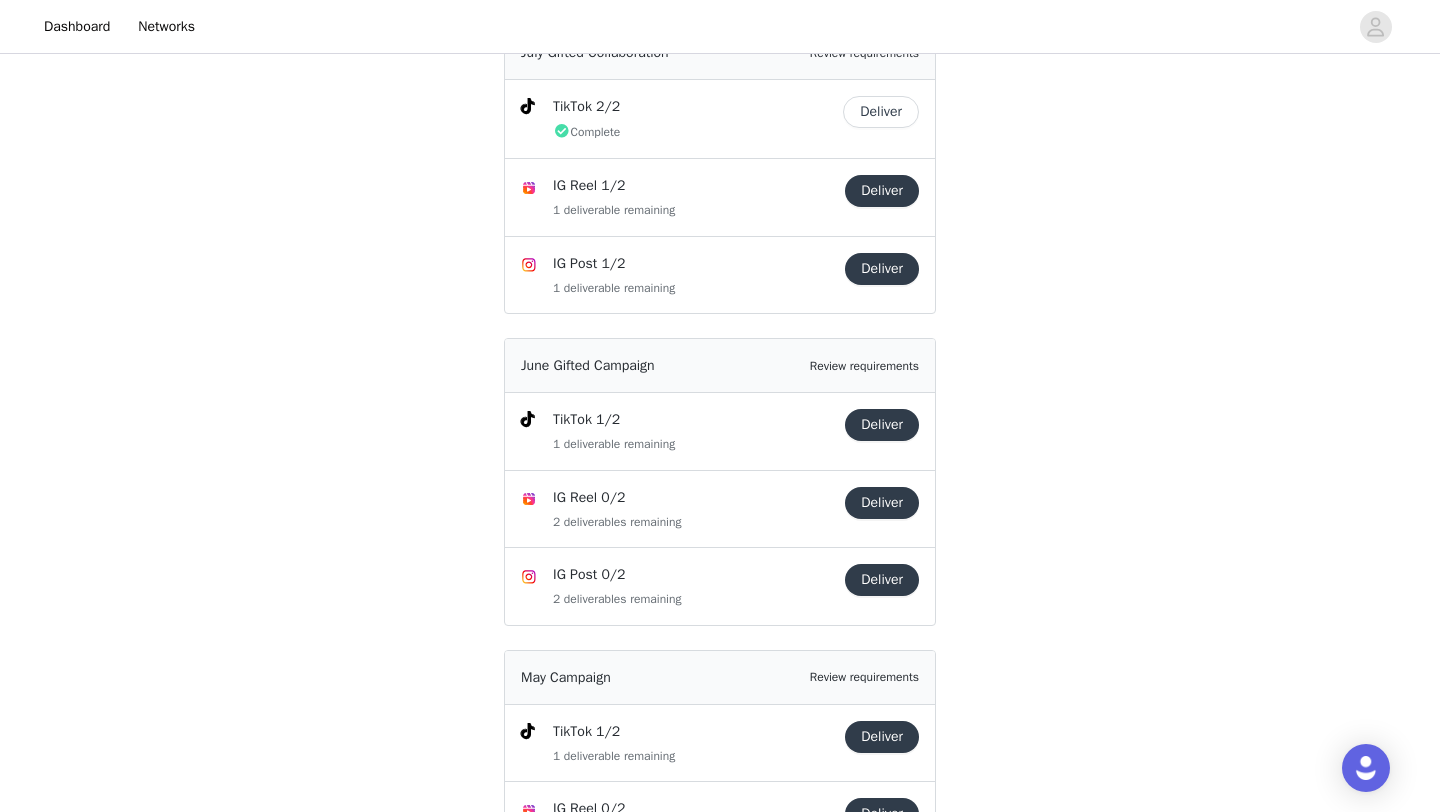 click on "Deliver" at bounding box center [882, 503] 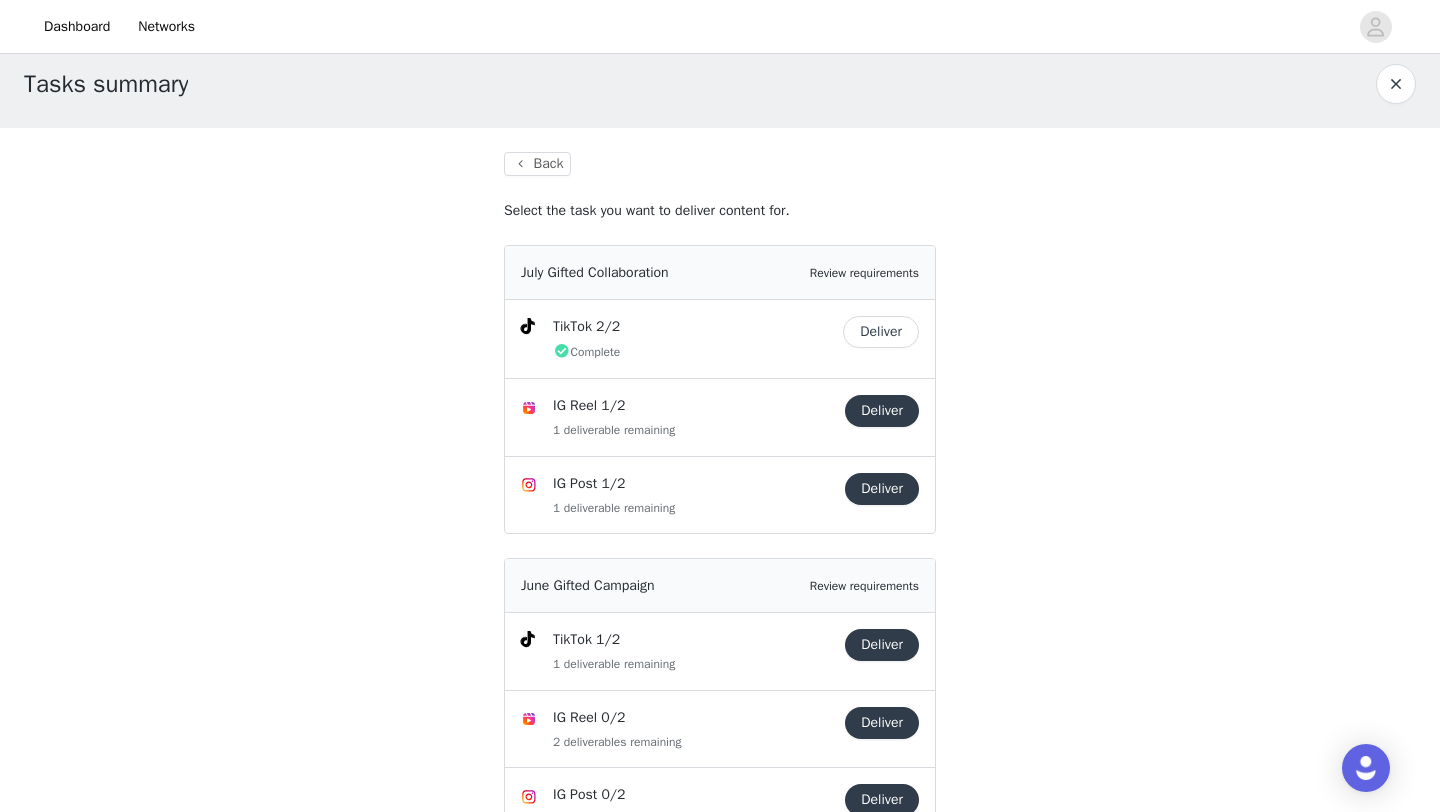 scroll, scrollTop: 0, scrollLeft: 0, axis: both 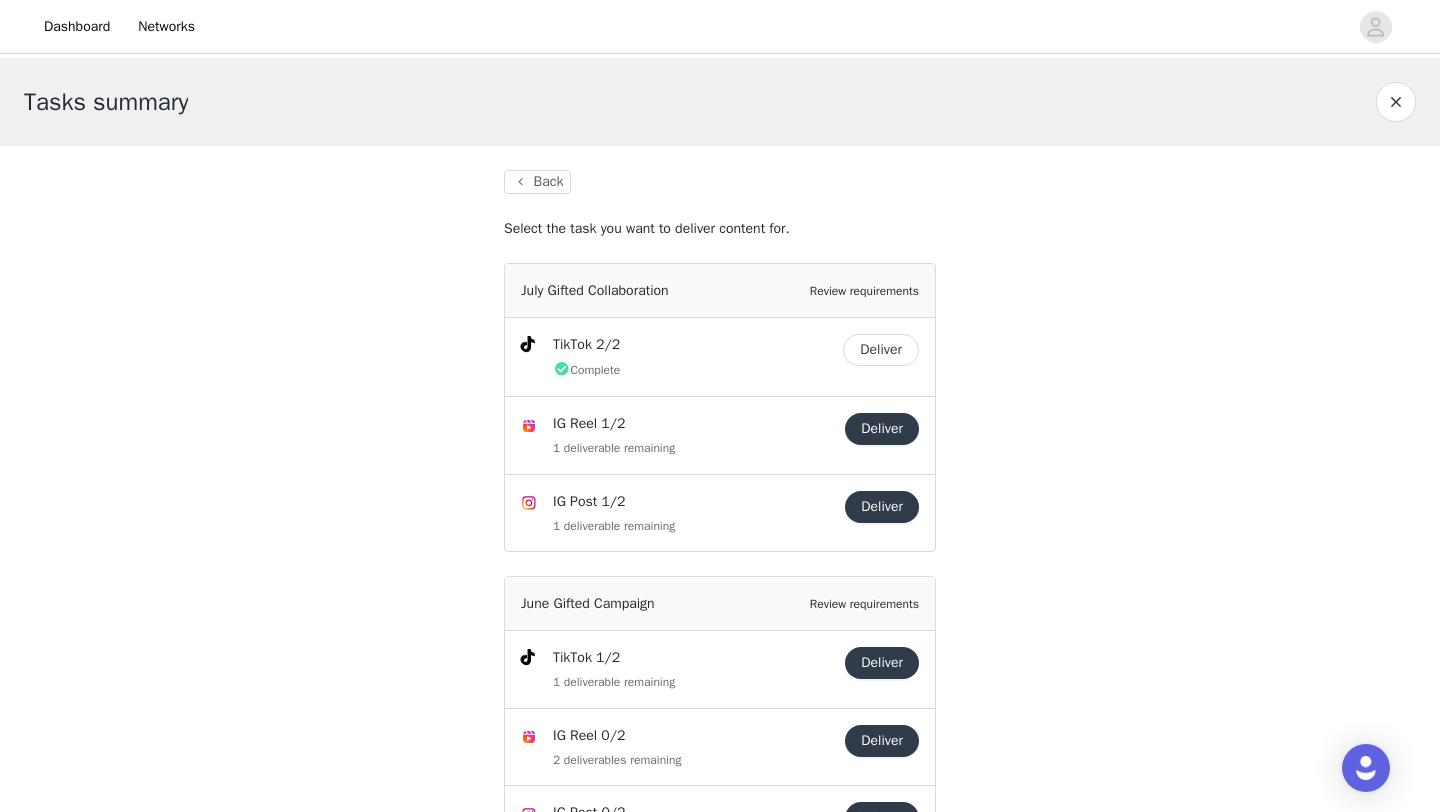 click on "TikTok 2/2" at bounding box center [694, 344] 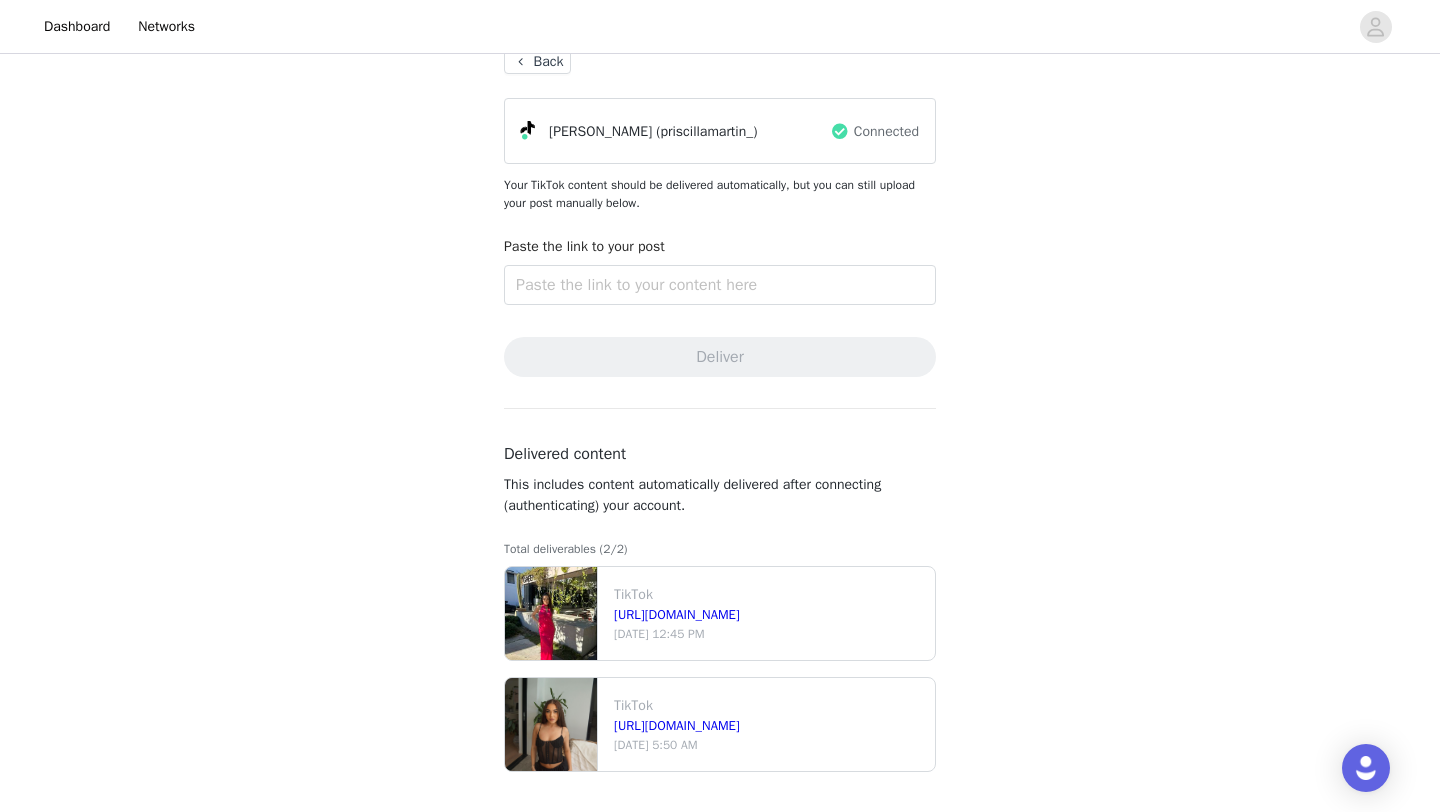 scroll, scrollTop: 0, scrollLeft: 0, axis: both 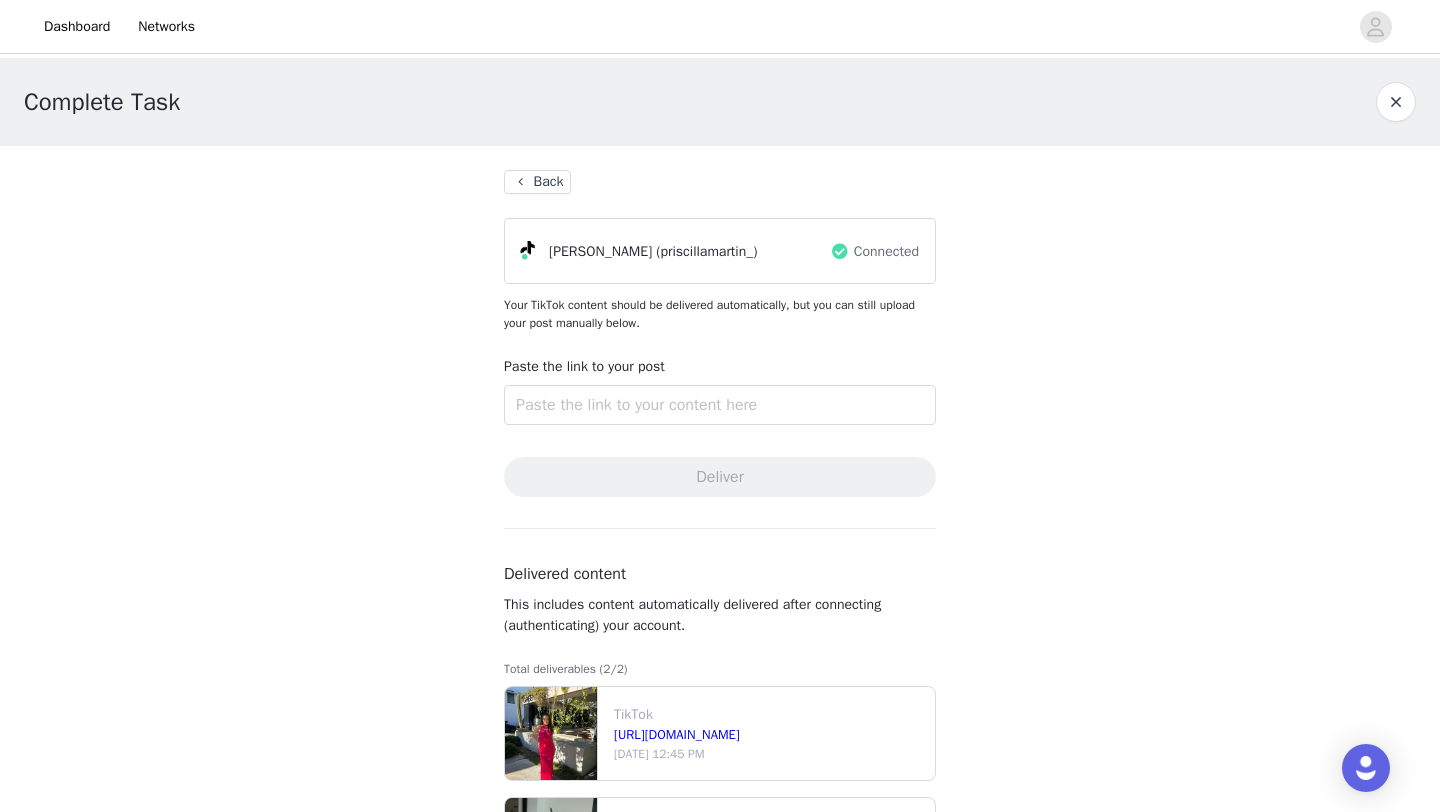 click on "Back" at bounding box center [537, 182] 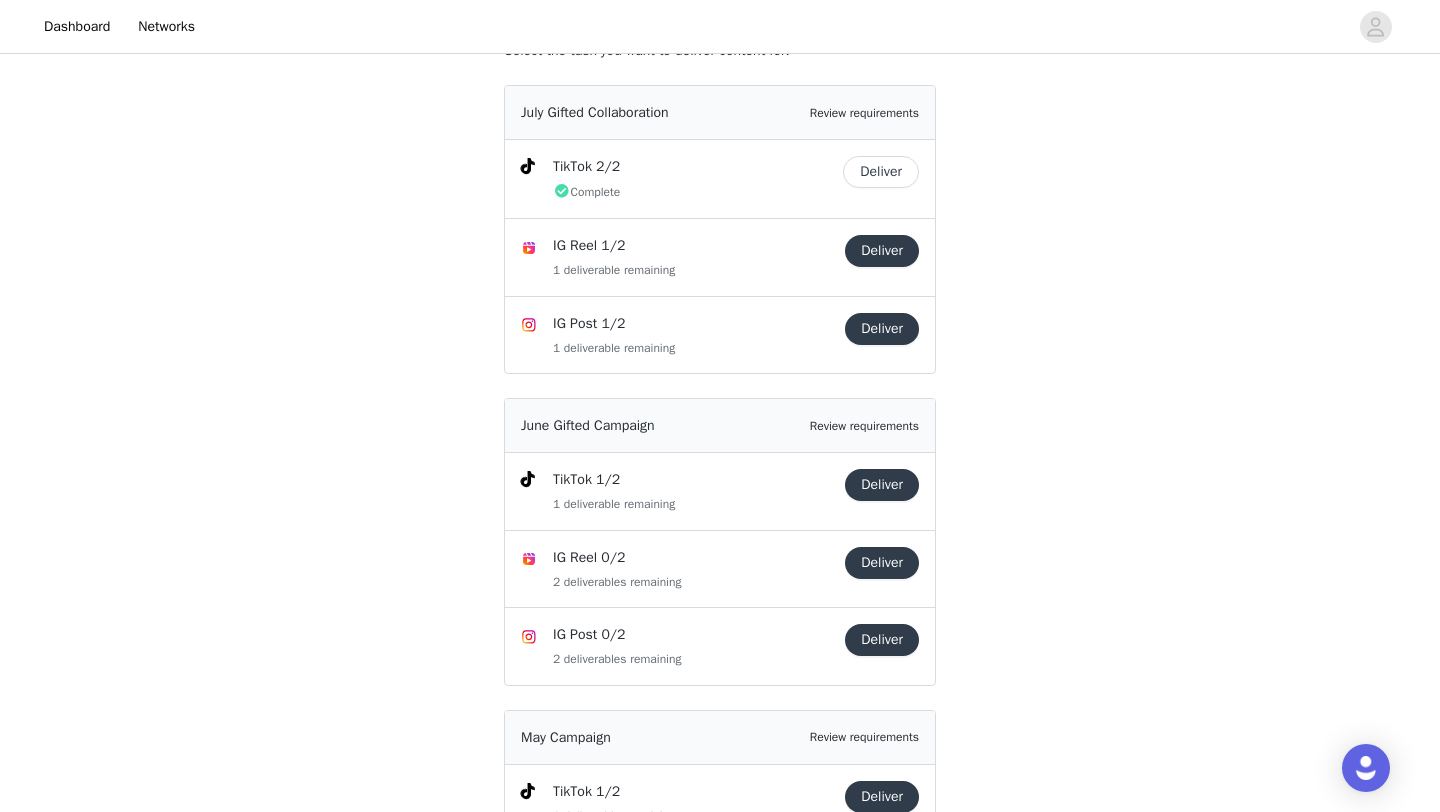 scroll, scrollTop: 179, scrollLeft: 0, axis: vertical 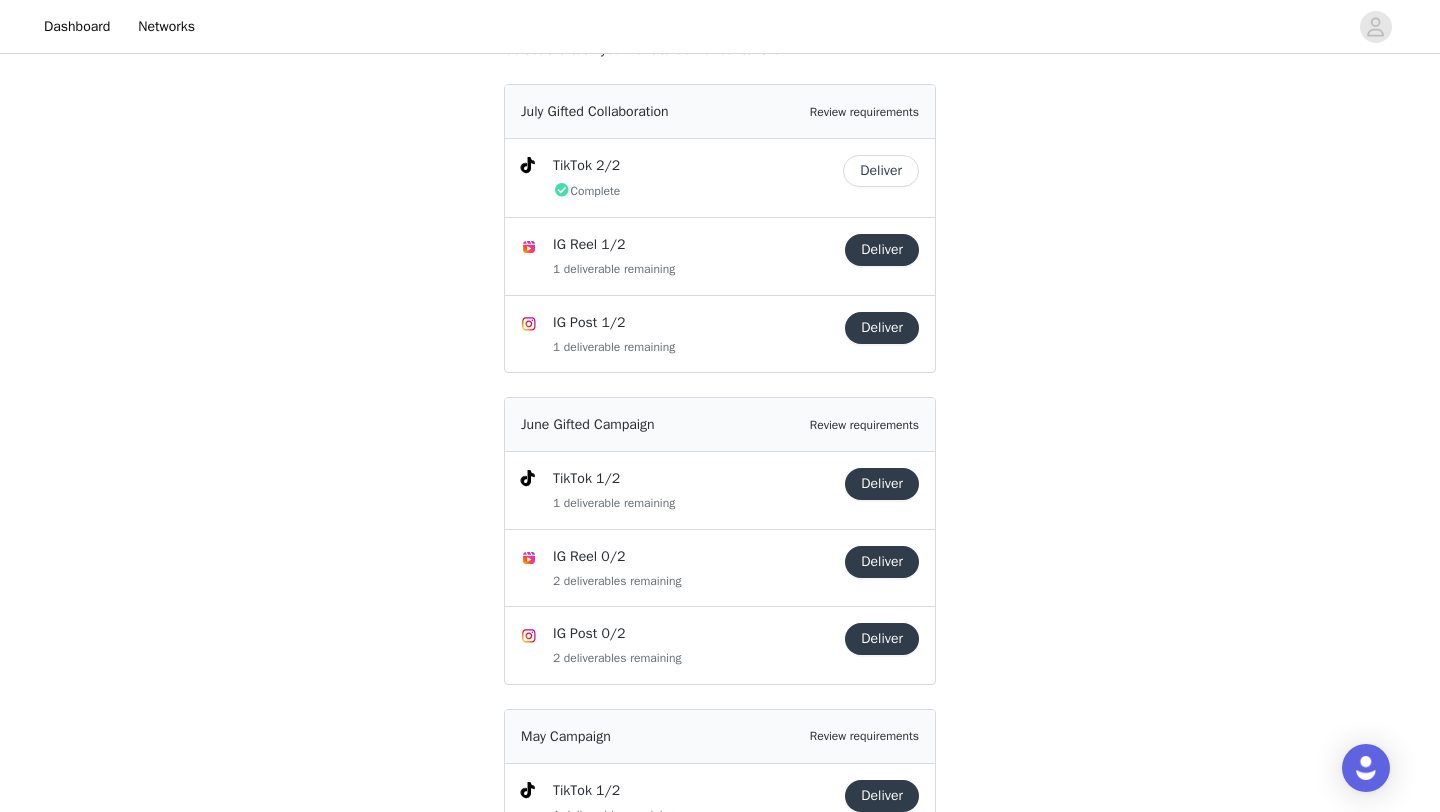 click on "Deliver" at bounding box center (882, 250) 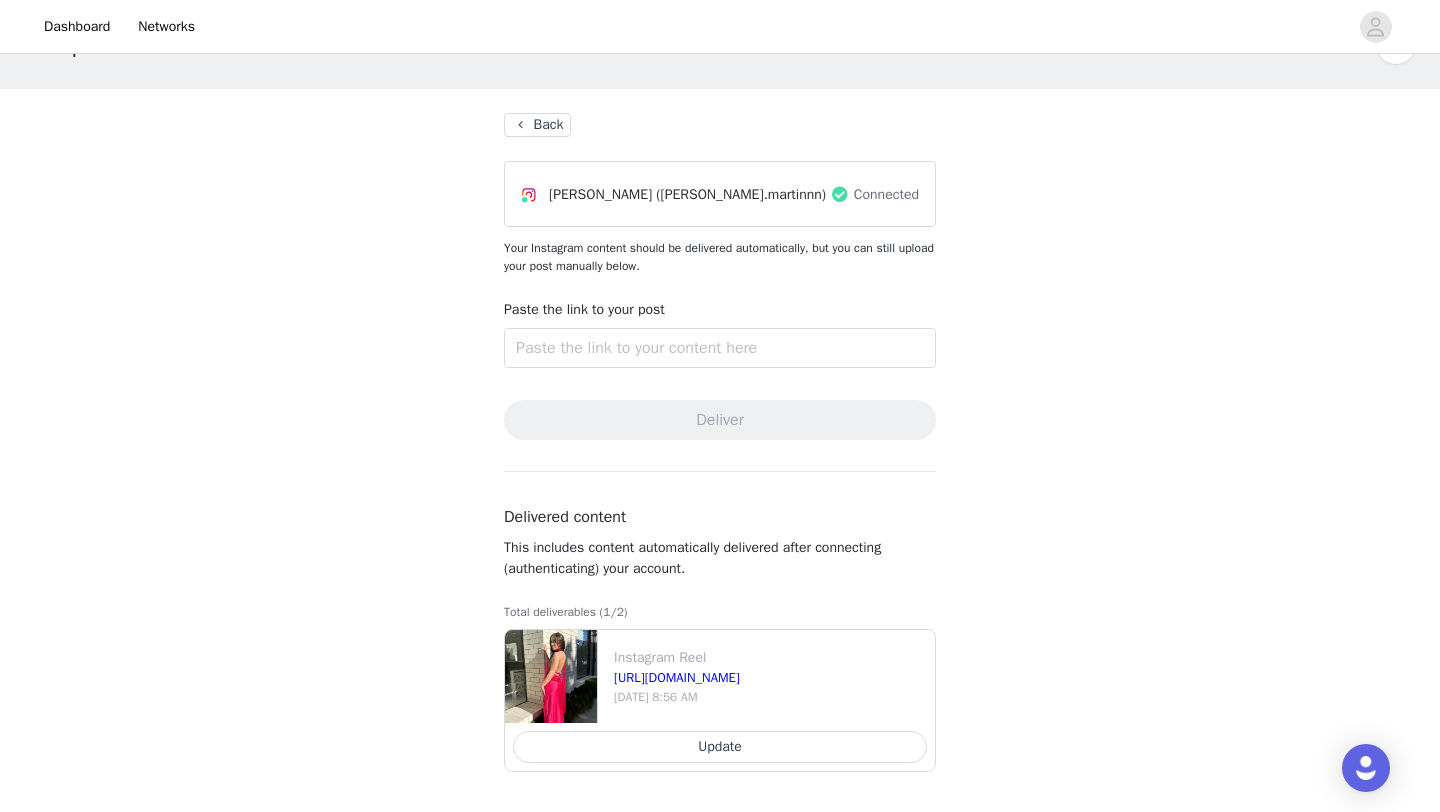 scroll, scrollTop: 0, scrollLeft: 0, axis: both 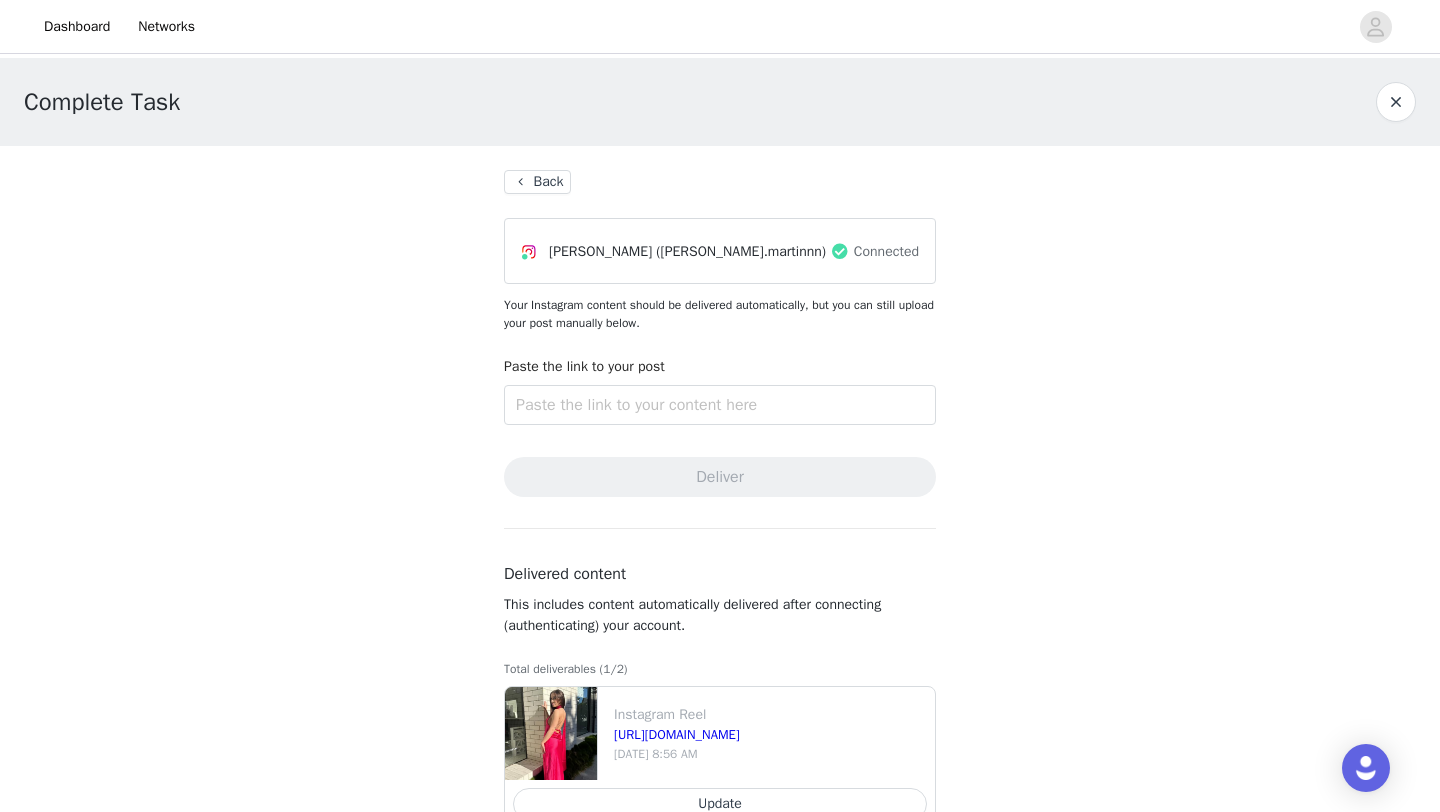 click on "Back" at bounding box center (537, 182) 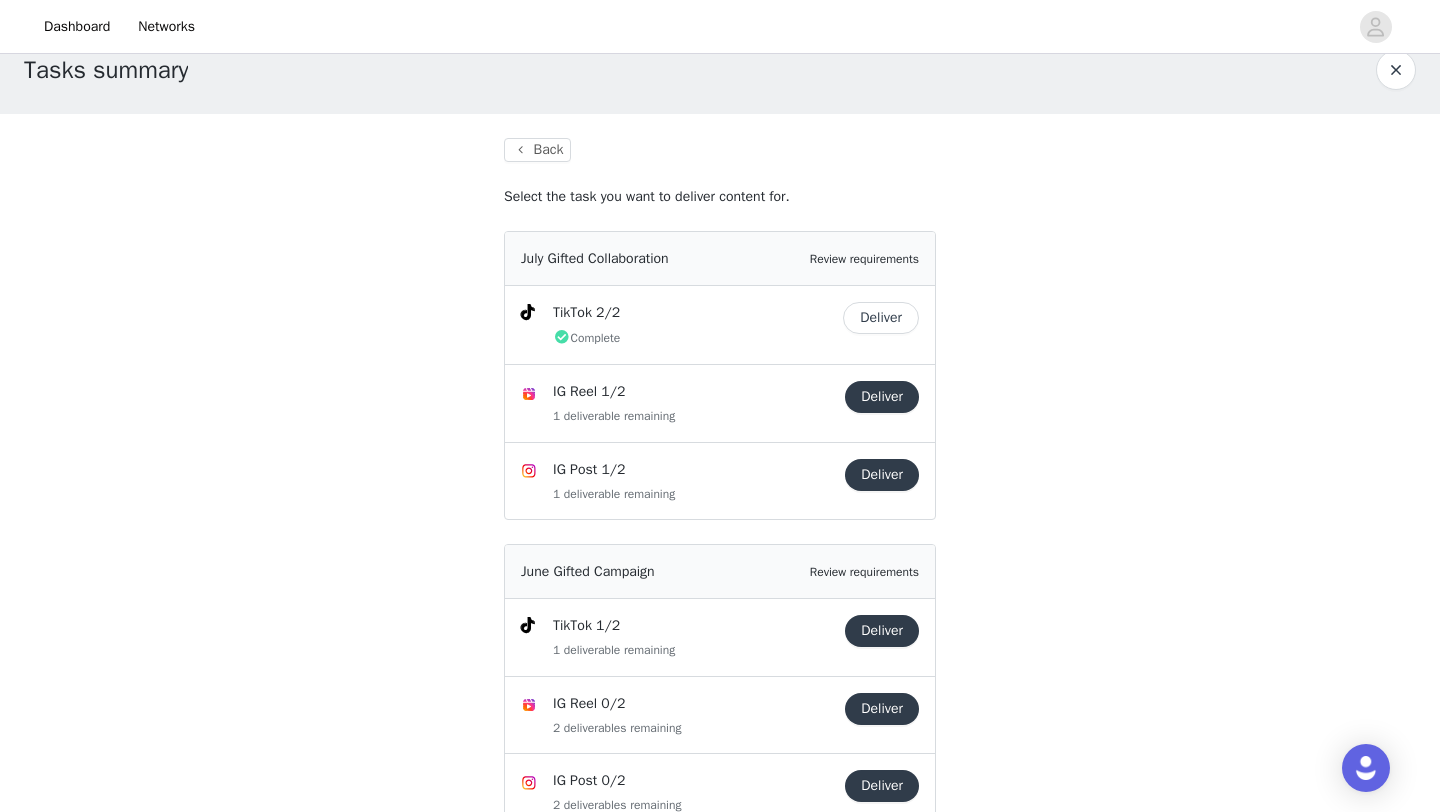 scroll, scrollTop: 74, scrollLeft: 0, axis: vertical 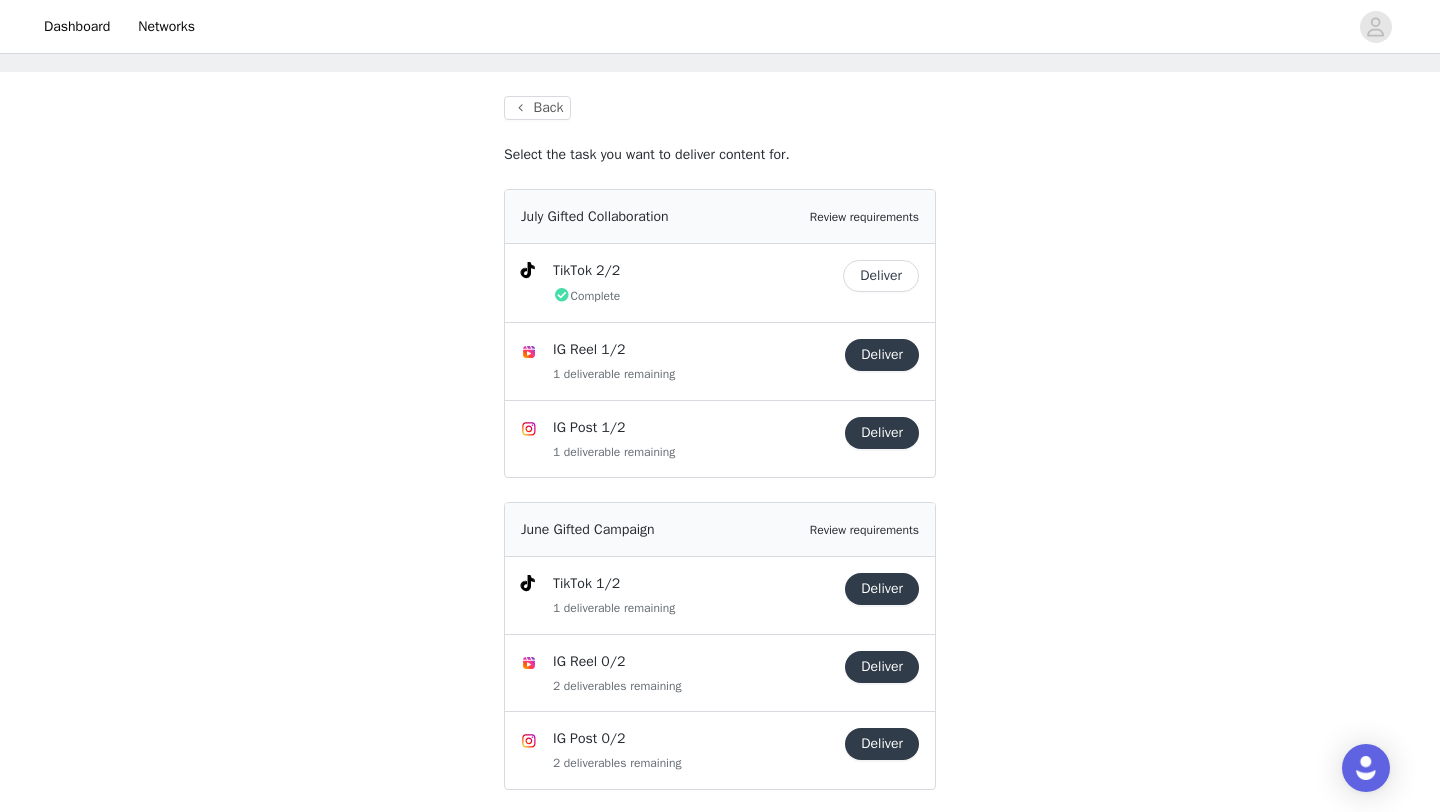 click on "Deliver" at bounding box center [882, 433] 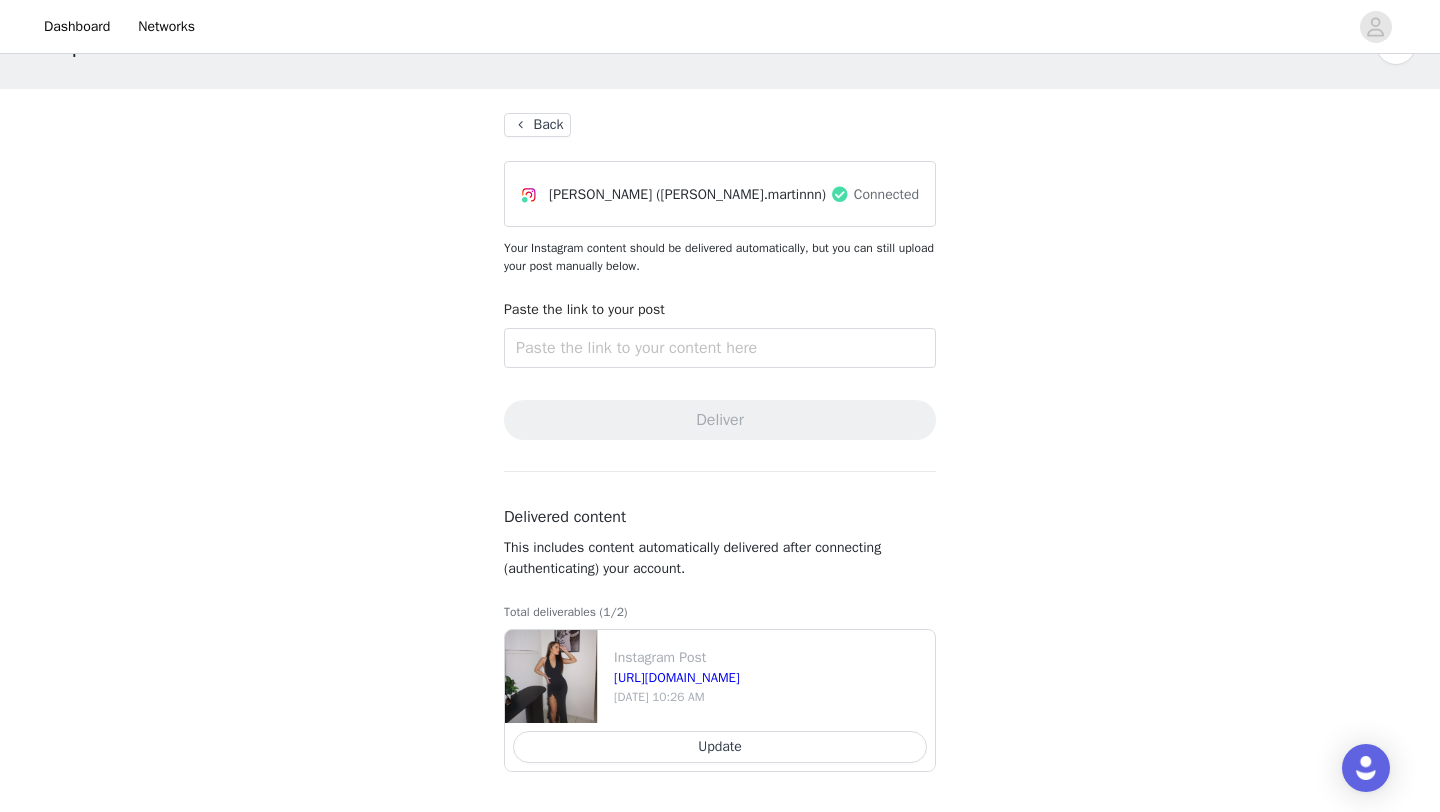 scroll, scrollTop: 0, scrollLeft: 0, axis: both 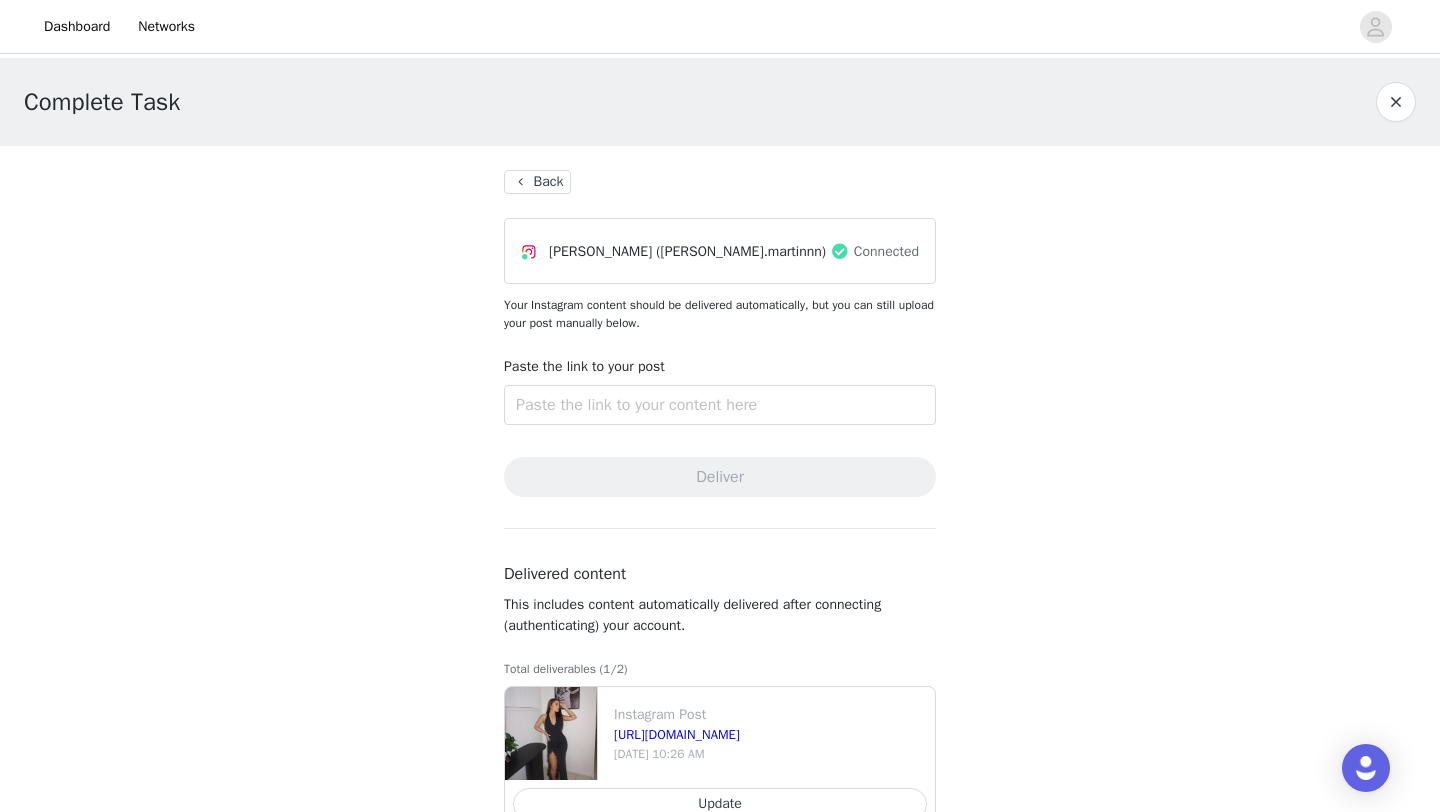 click on "Back" at bounding box center (537, 182) 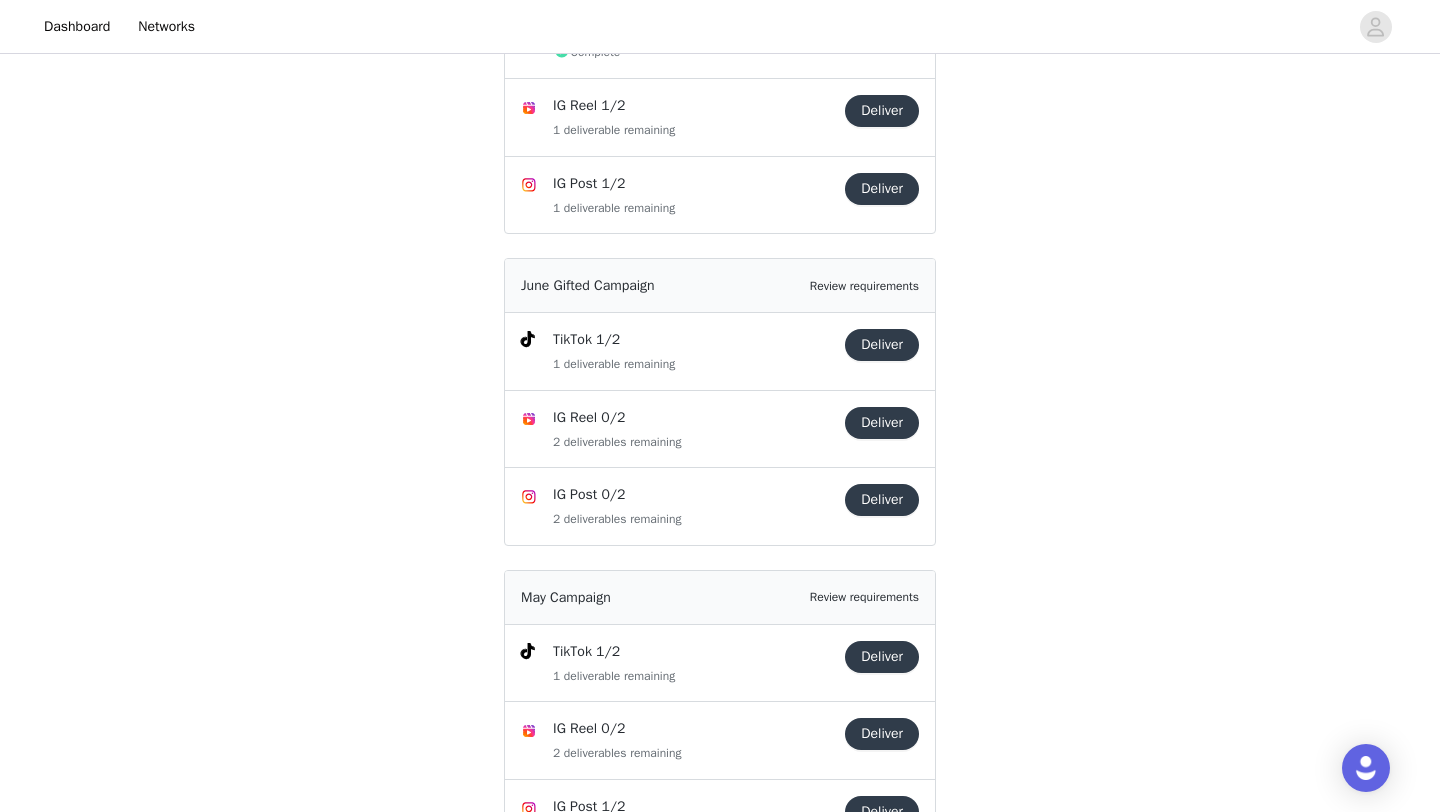 scroll, scrollTop: 319, scrollLeft: 0, axis: vertical 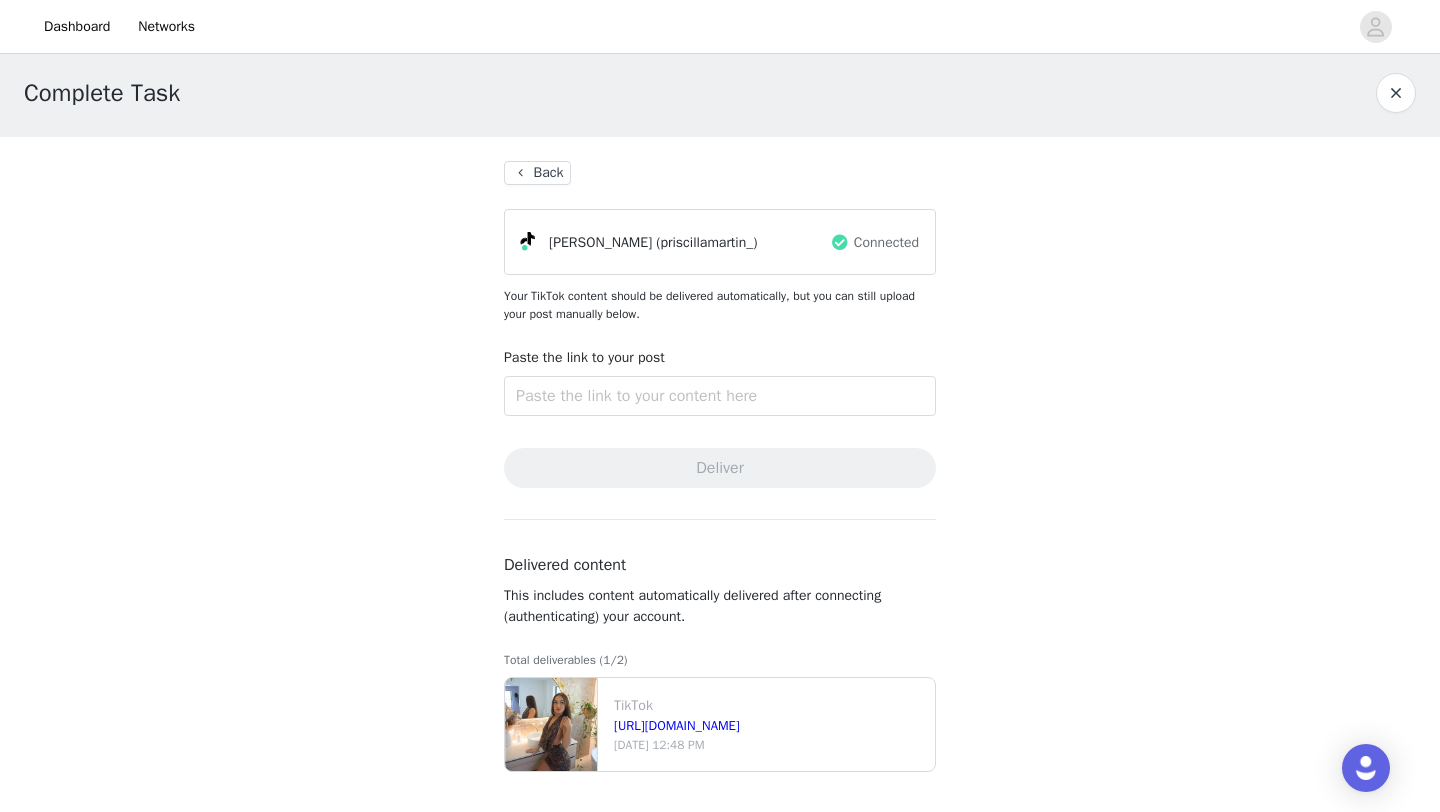 click on "Back" at bounding box center [537, 173] 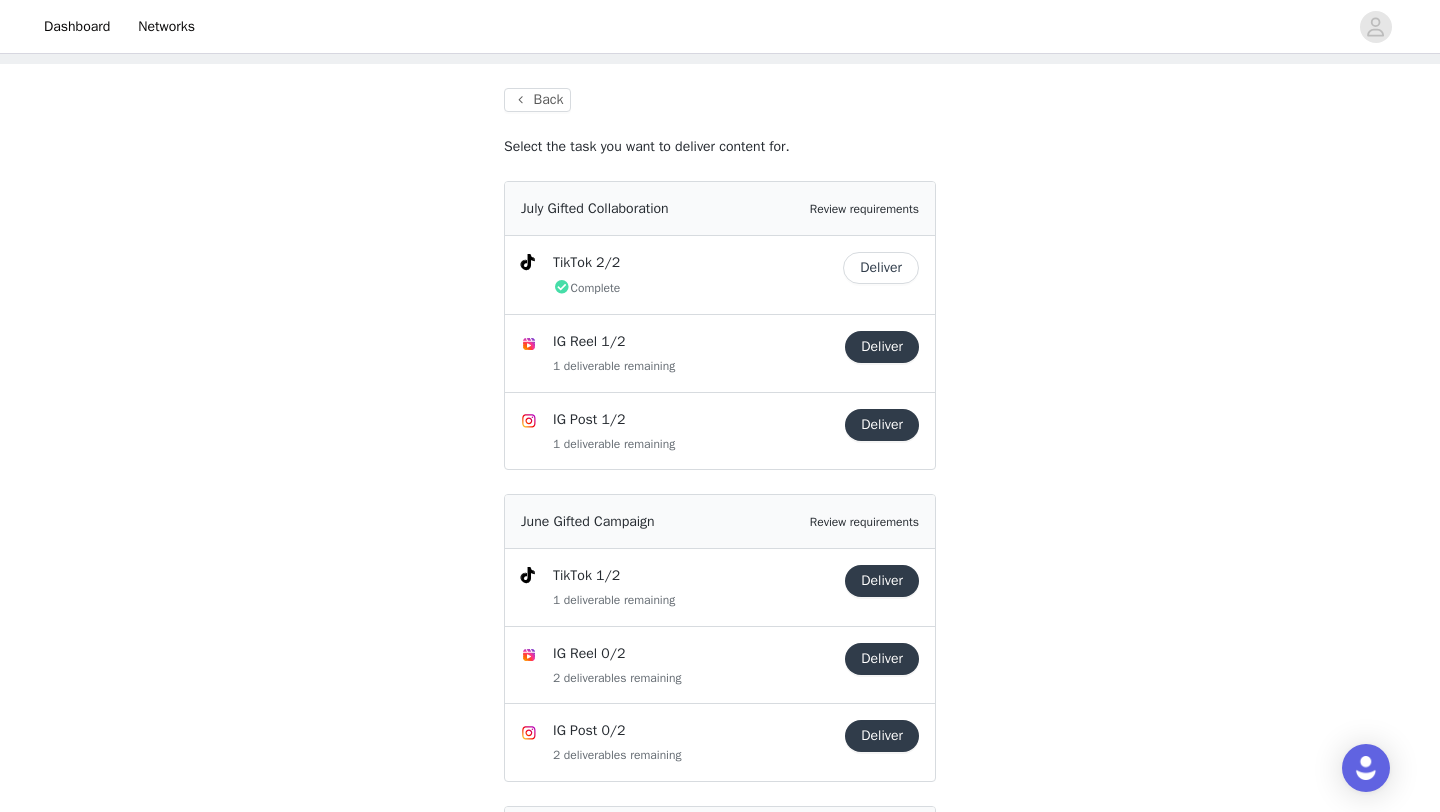 scroll, scrollTop: 98, scrollLeft: 0, axis: vertical 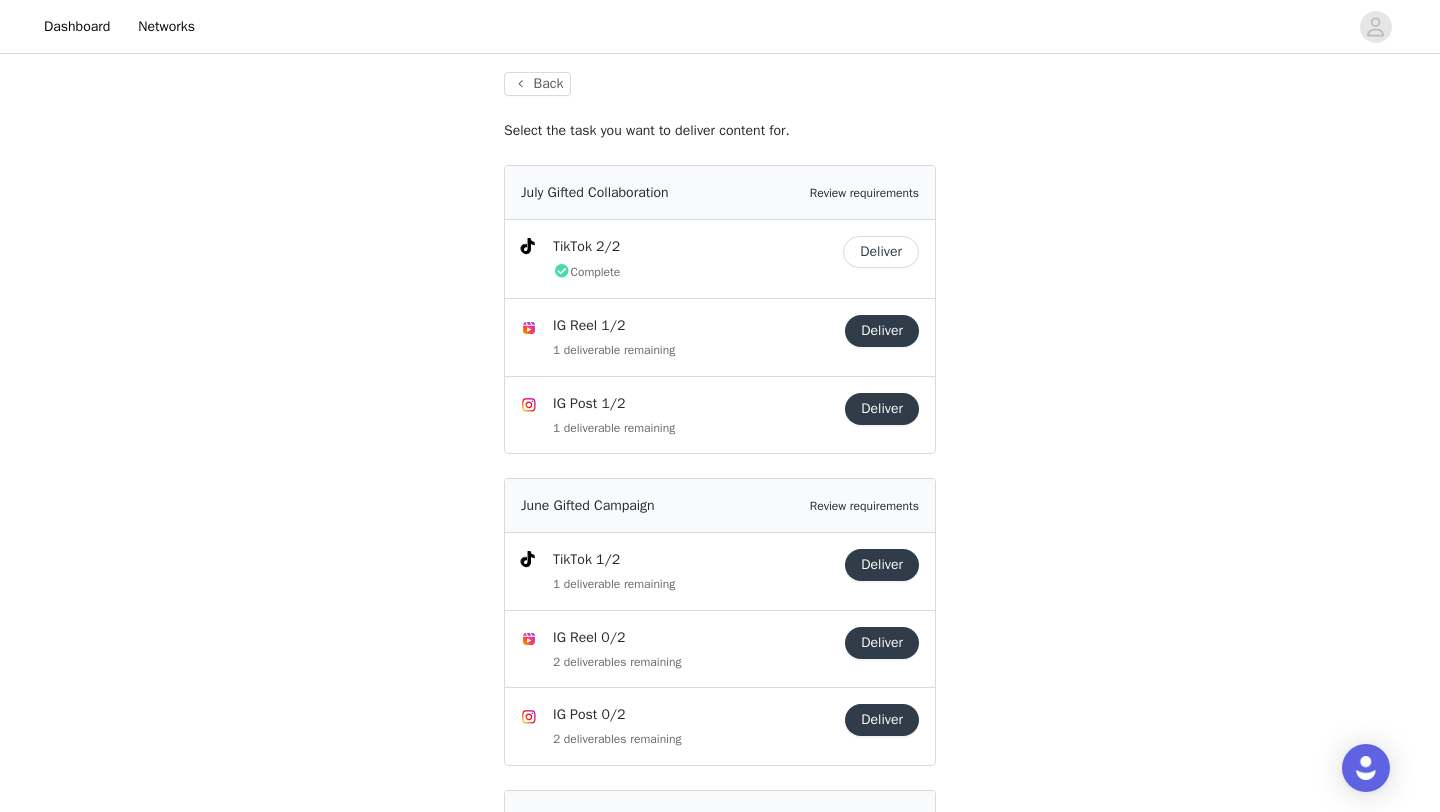 click on "Deliver" at bounding box center (882, 643) 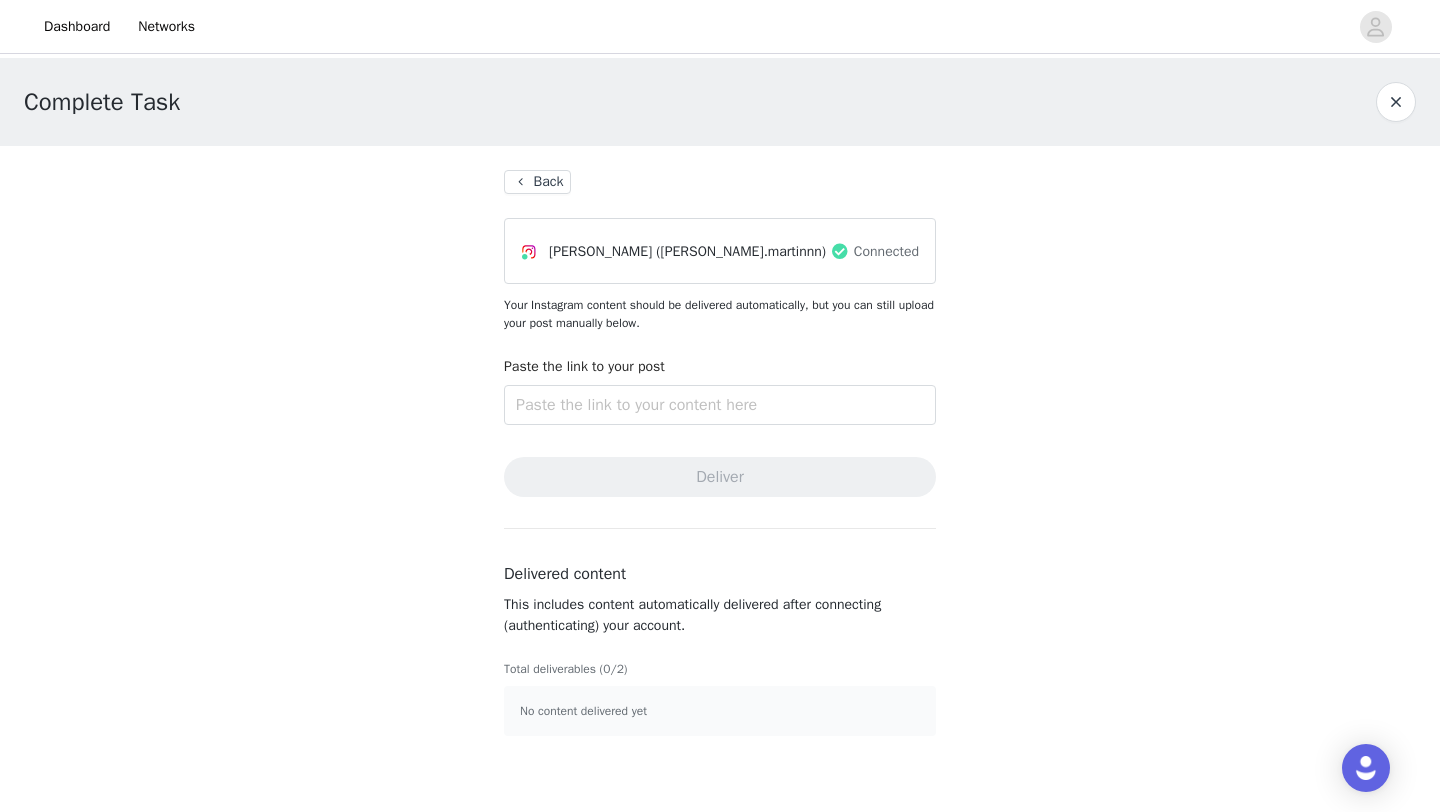 click on "Back" at bounding box center [537, 182] 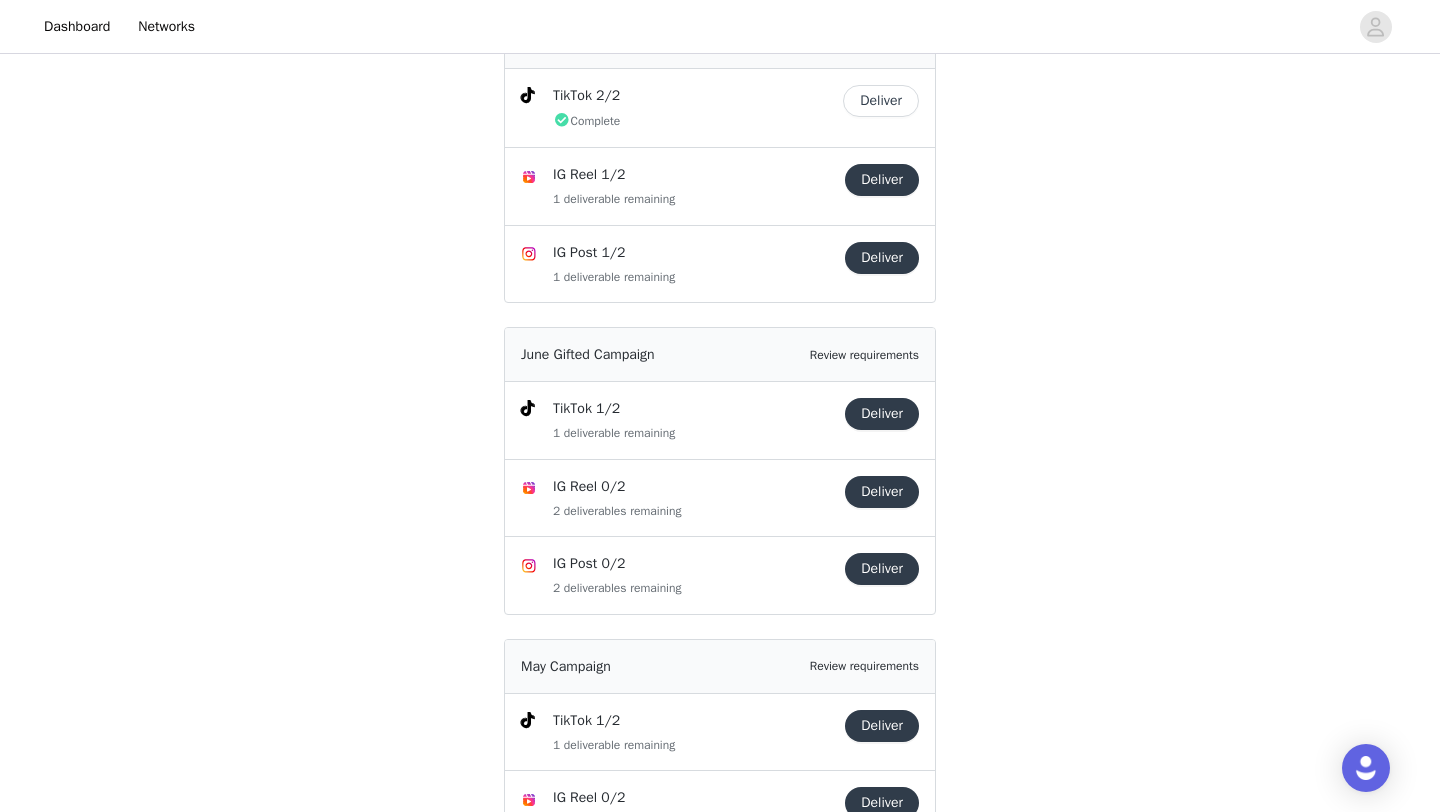 scroll, scrollTop: 336, scrollLeft: 0, axis: vertical 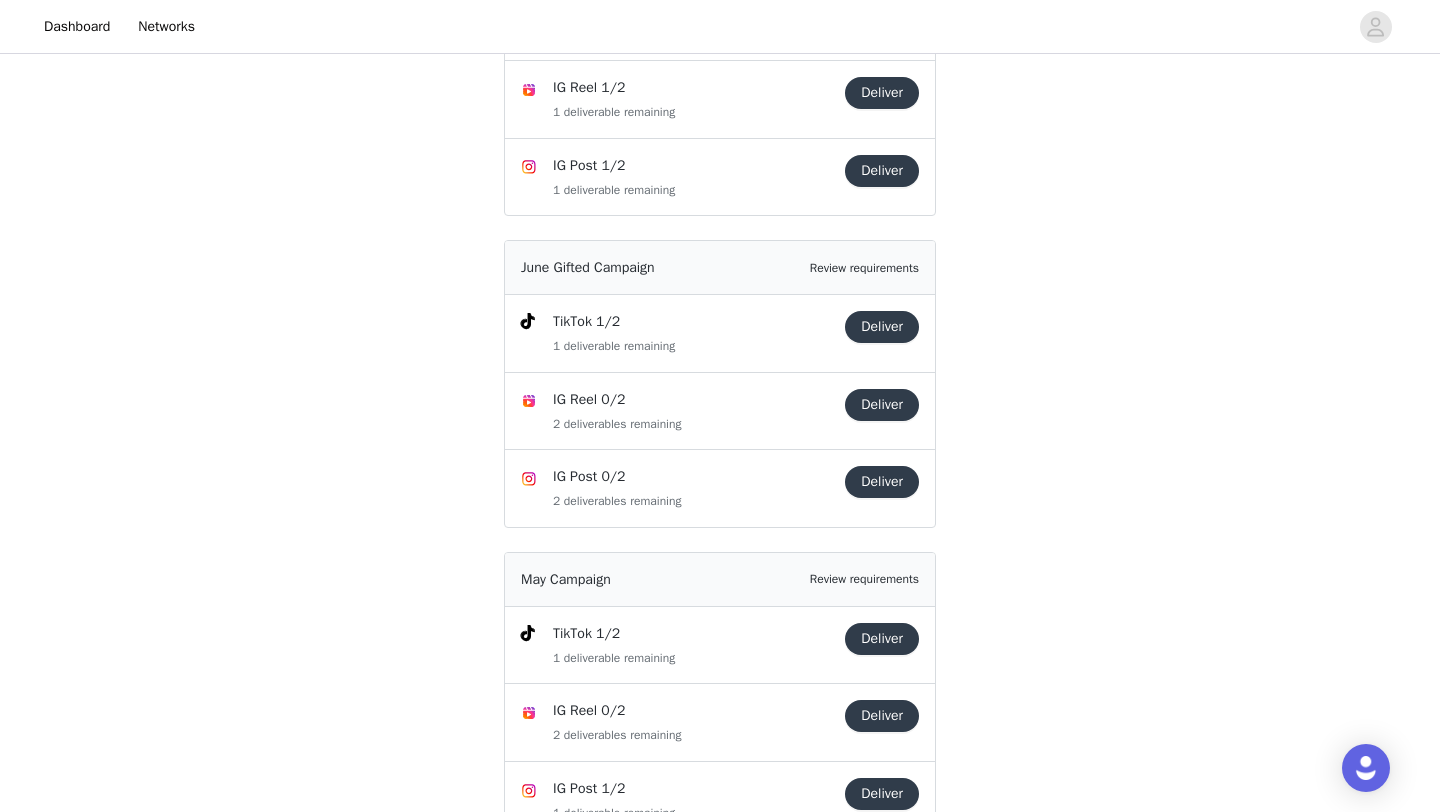 click on "Deliver" at bounding box center (882, 482) 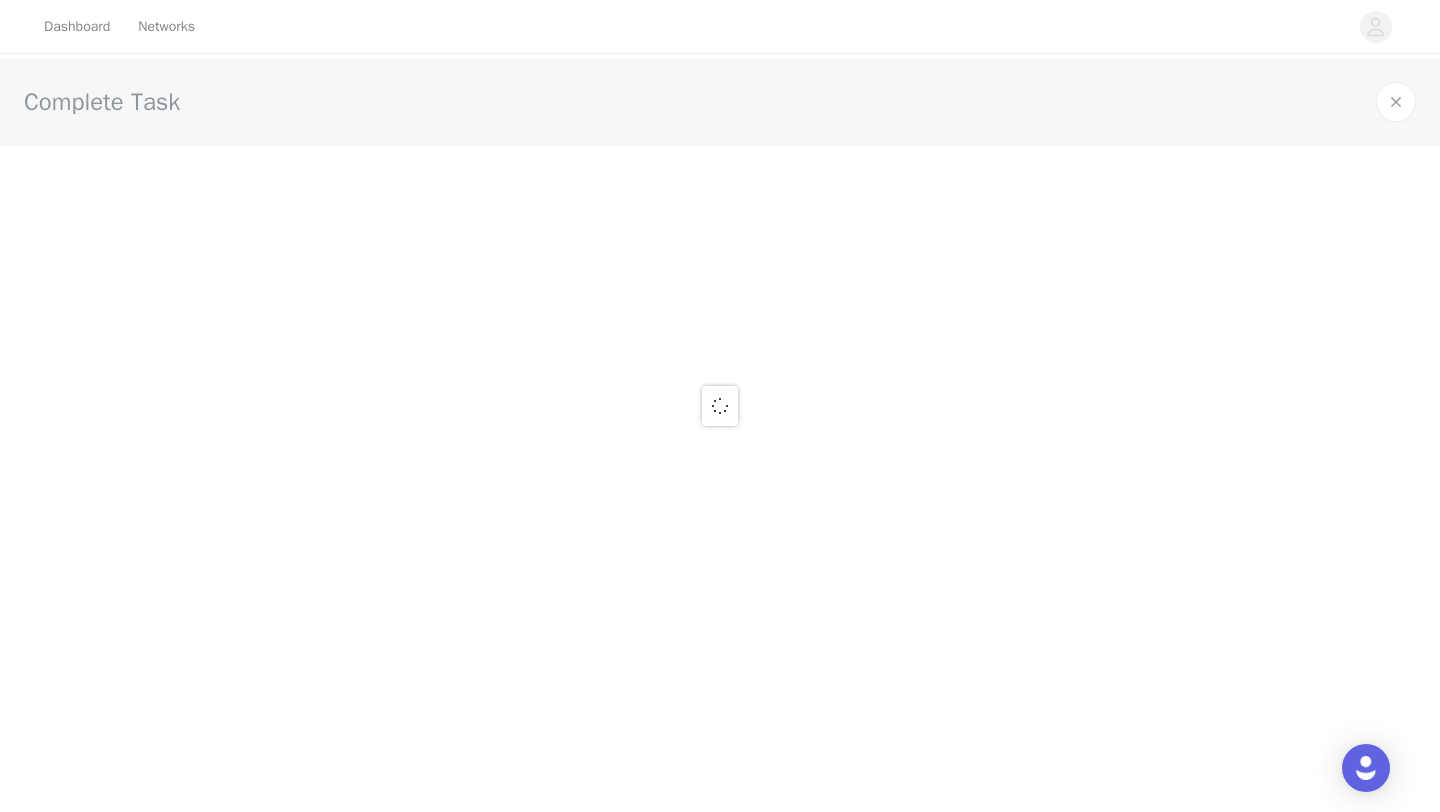 scroll, scrollTop: 0, scrollLeft: 0, axis: both 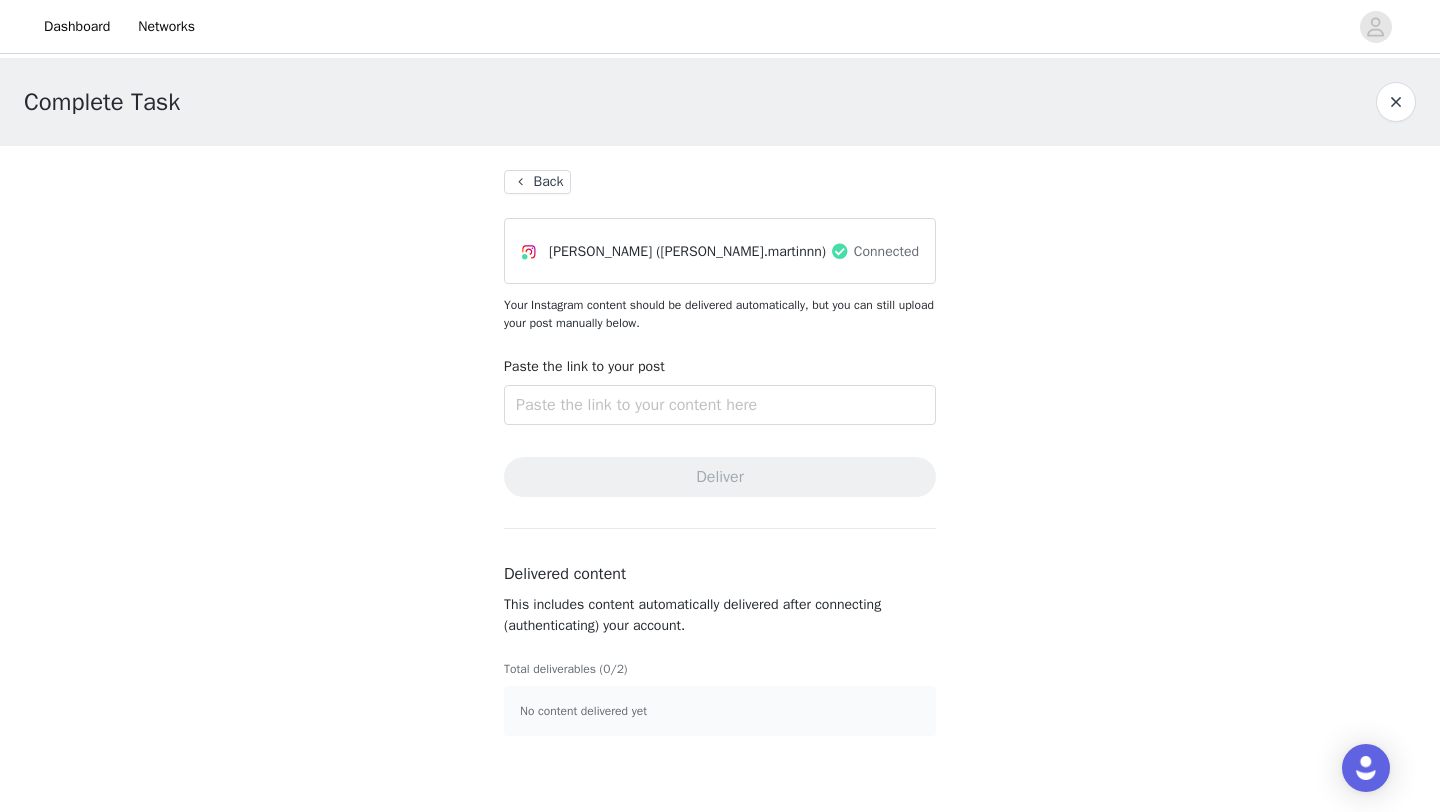 click on "Back" at bounding box center [537, 182] 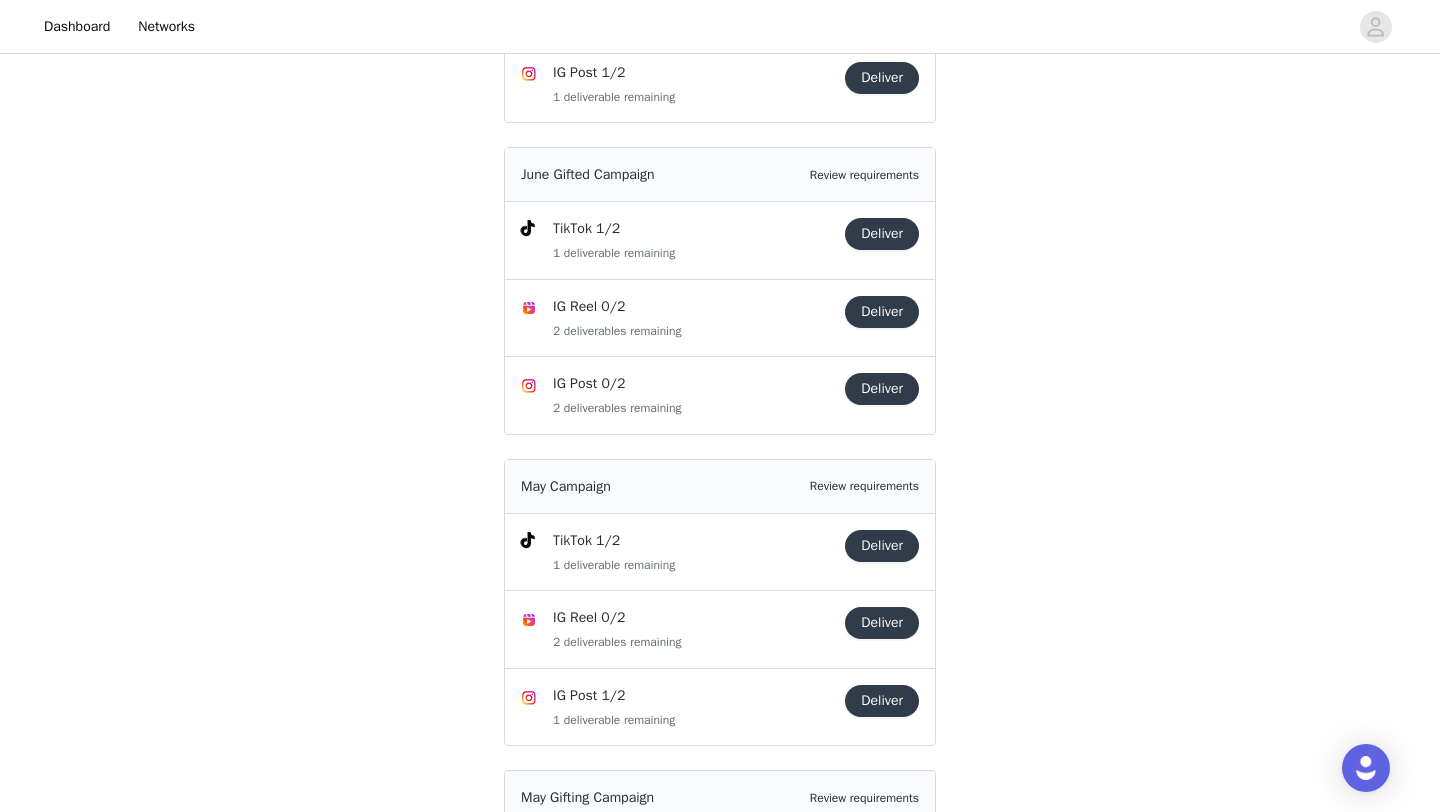 scroll, scrollTop: 430, scrollLeft: 0, axis: vertical 